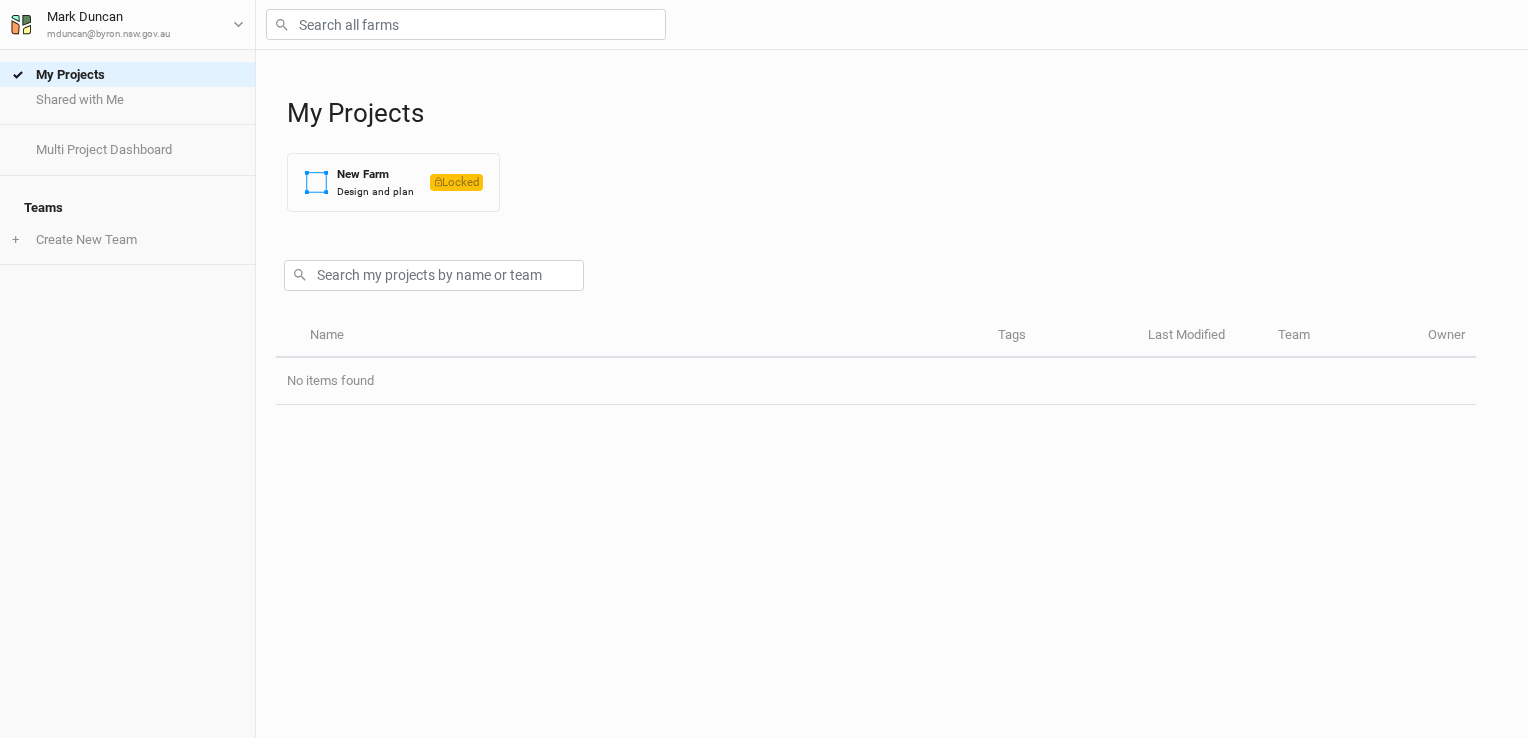 scroll, scrollTop: 0, scrollLeft: 0, axis: both 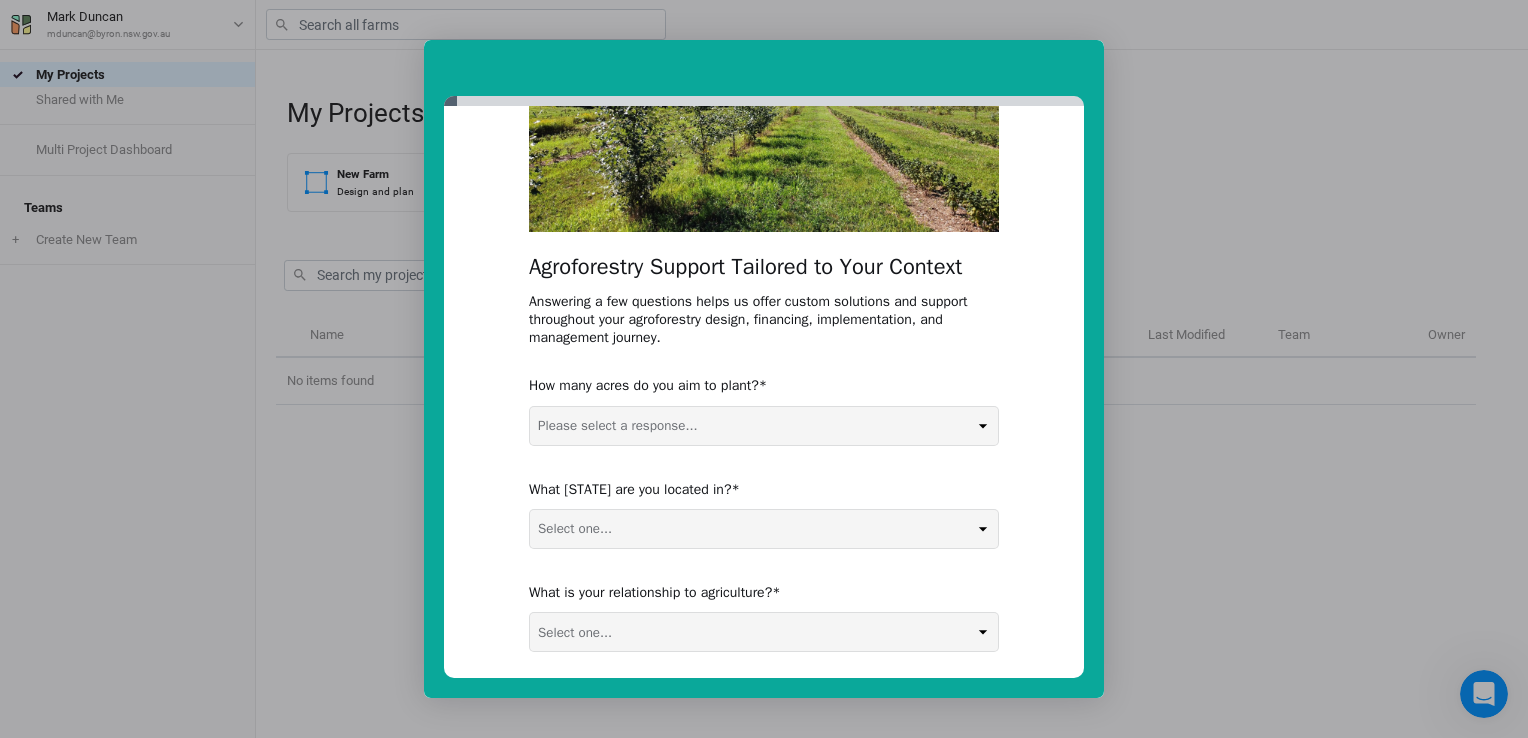 click on "Please select a response... 0-5 acres 5-50 acres 50-100 acres 100+ acres" at bounding box center (764, 426) 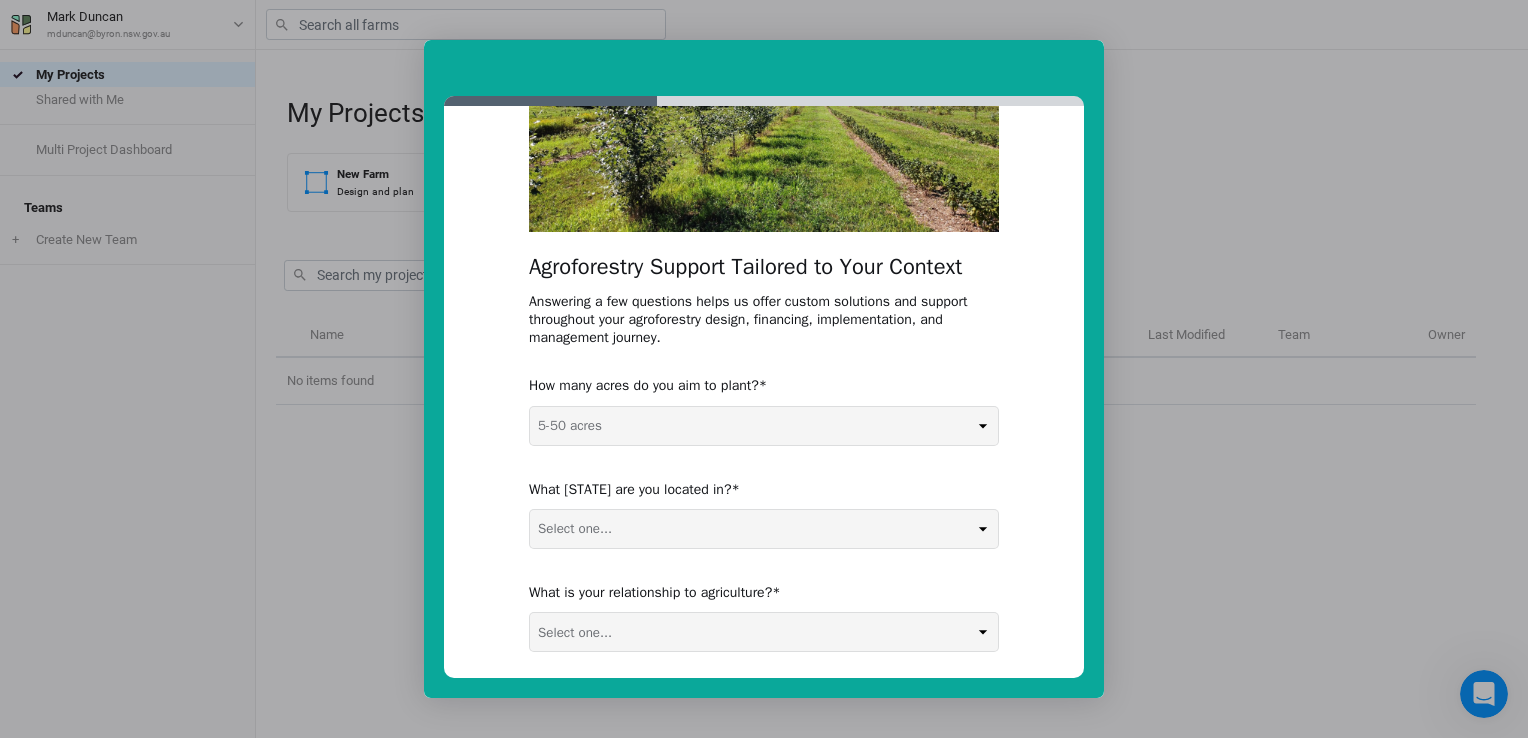 click on "Select one... Non-US AL AK AZ AR CA CO CT DE FL GA HI ID IL IN IA KS KY LA ME MD MA MI MN MS MO MT NE NV NH NJ NM NY NC ND OH OK OR PA RI SC SD TN TX UT VT VA WV WI WY" at bounding box center (764, 529) 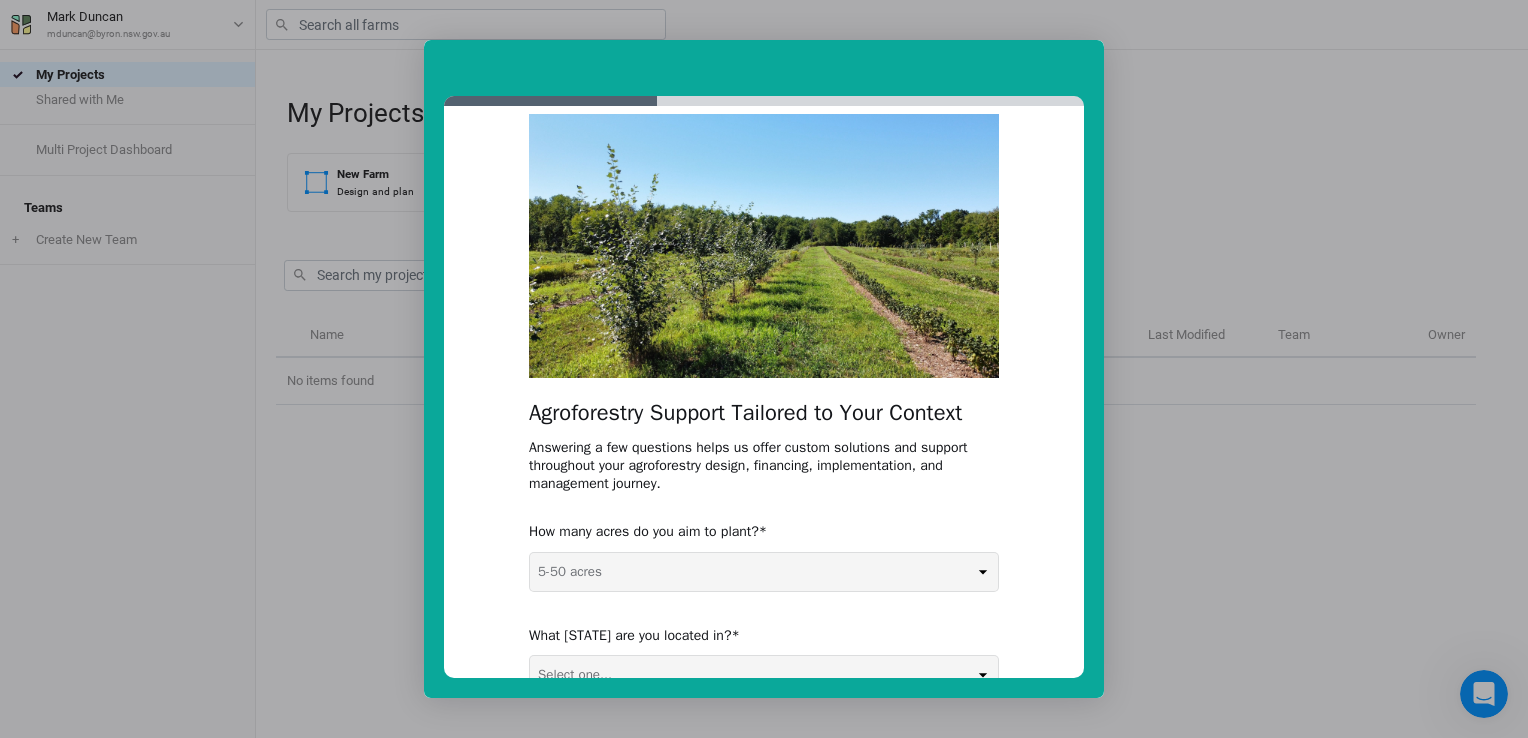 scroll, scrollTop: 0, scrollLeft: 0, axis: both 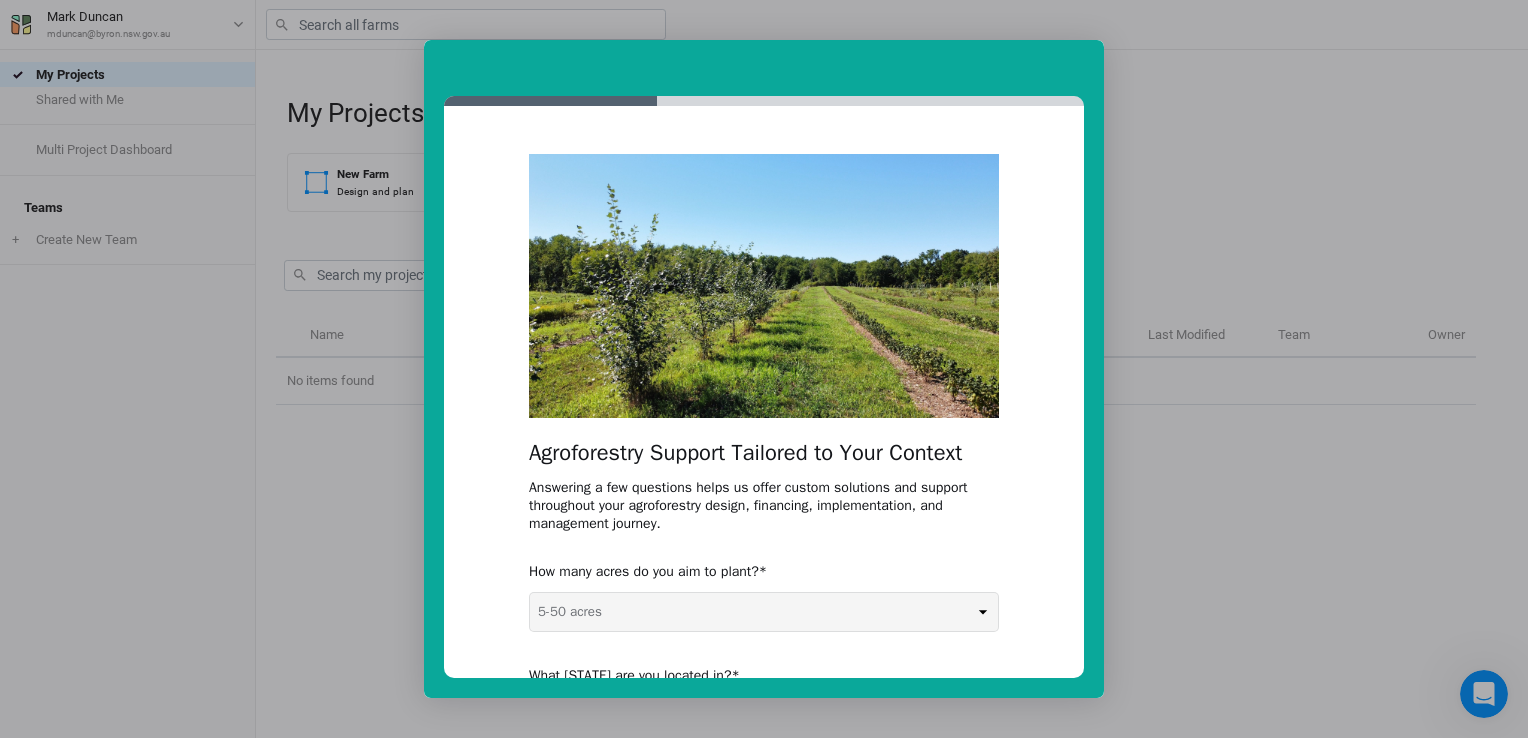 click at bounding box center [764, 369] 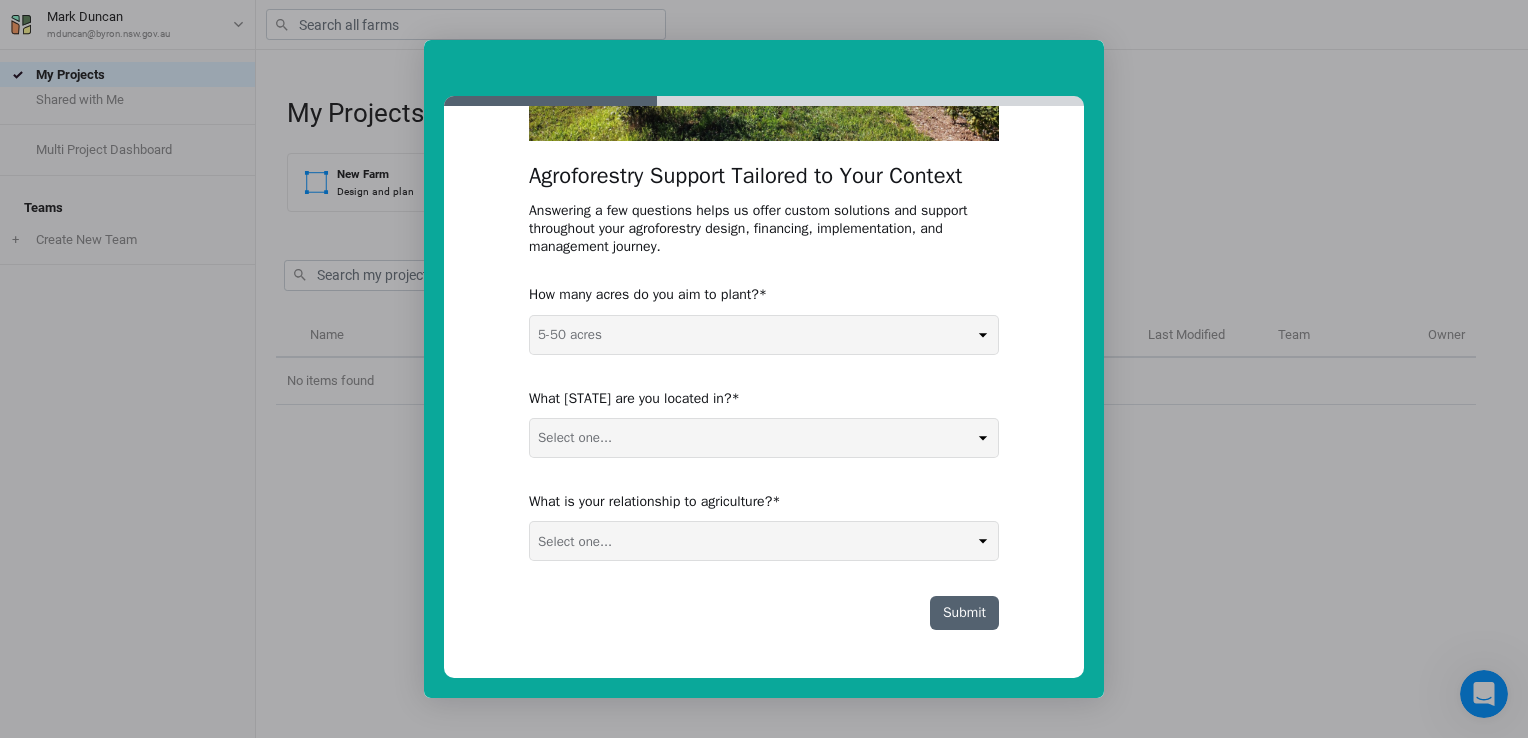 scroll, scrollTop: 285, scrollLeft: 0, axis: vertical 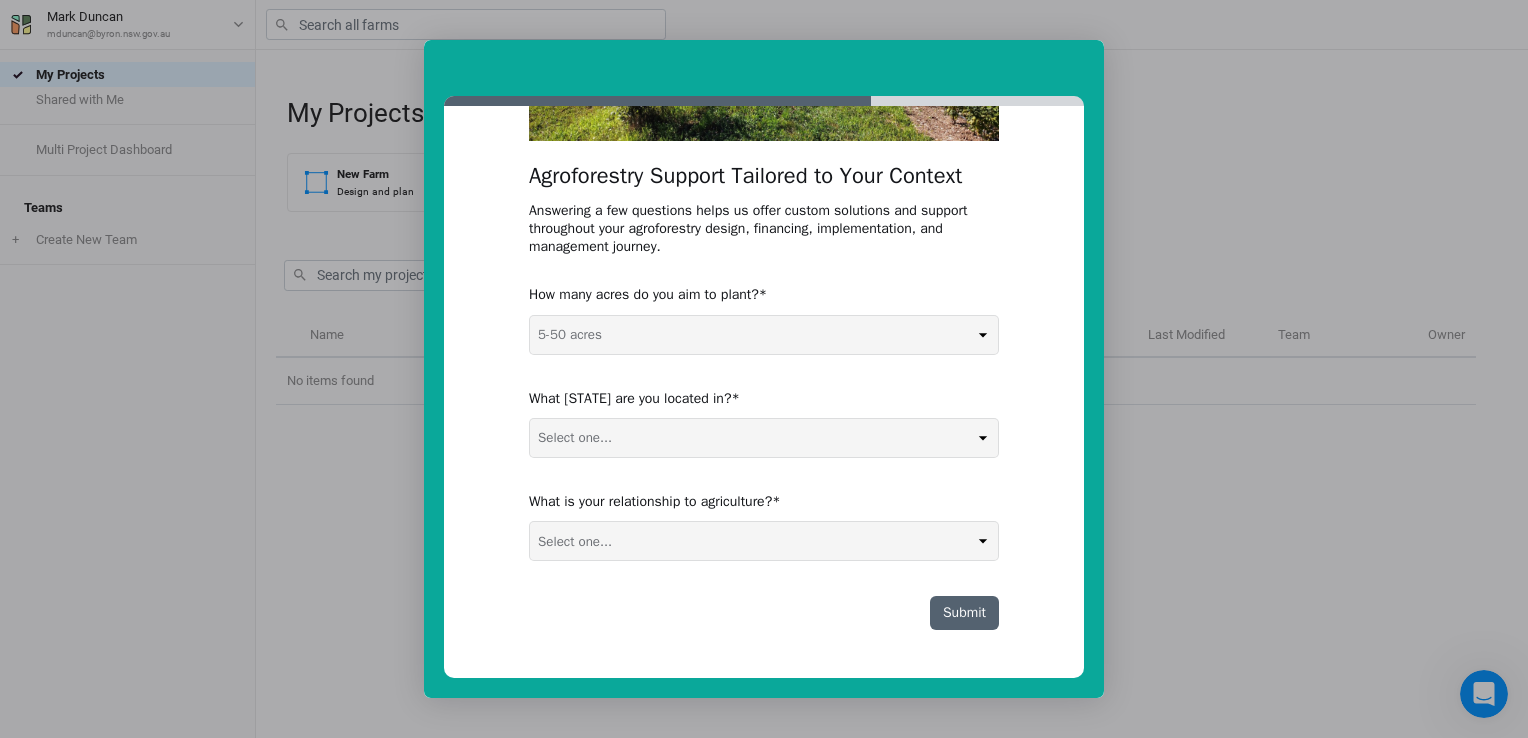 click on "Select one... Agribusiness / Co-op Farmer / Landowner Agri-Food Supply Chain Food & Beverage Nonprofit / Education Technical Service Provider / Agronomic Advisory Financial Services / REIT / Developer" at bounding box center [764, 541] 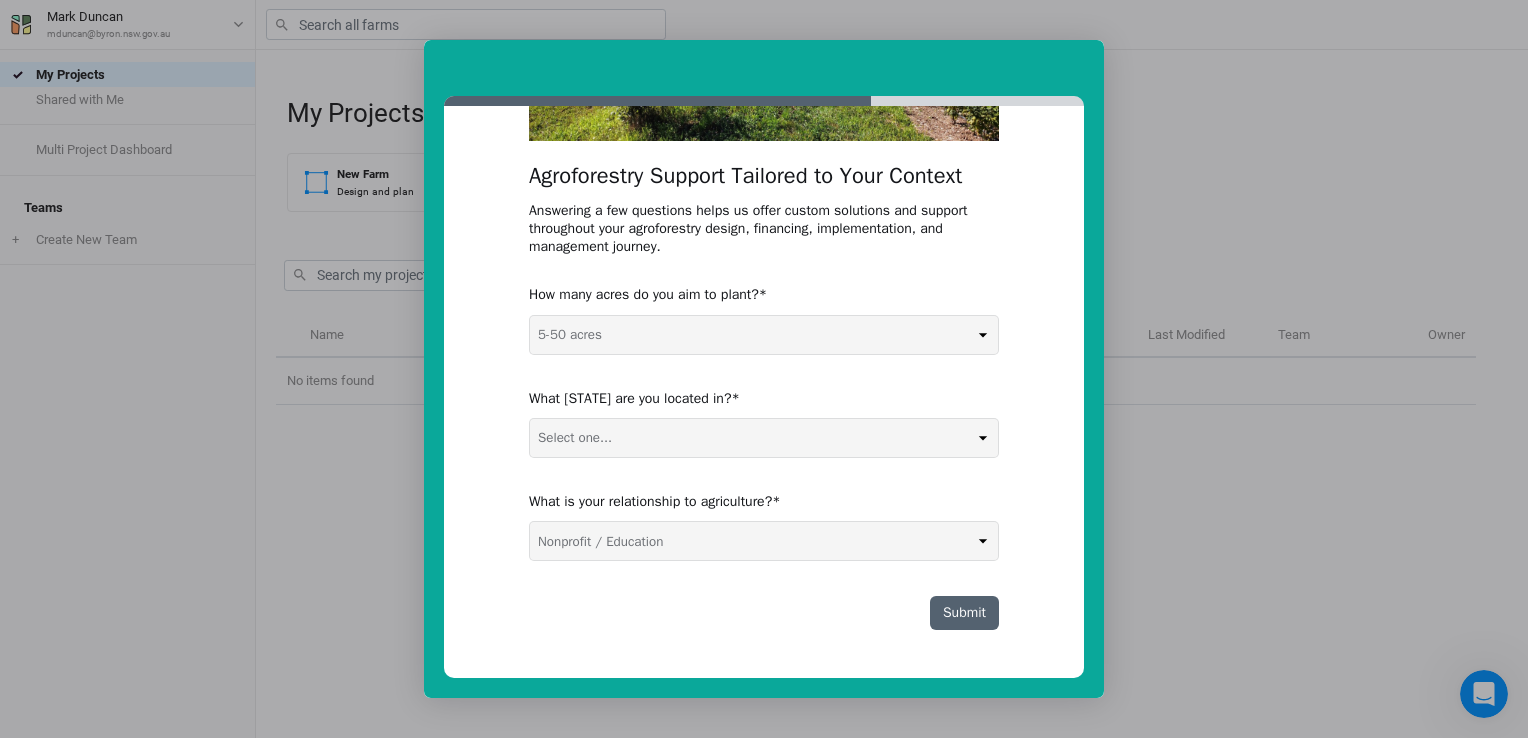 click on "Select one... Agribusiness / Co-op Farmer / Landowner Agri-Food Supply Chain Food & Beverage Nonprofit / Education Technical Service Provider / Agronomic Advisory Financial Services / REIT / Developer" at bounding box center (764, 541) 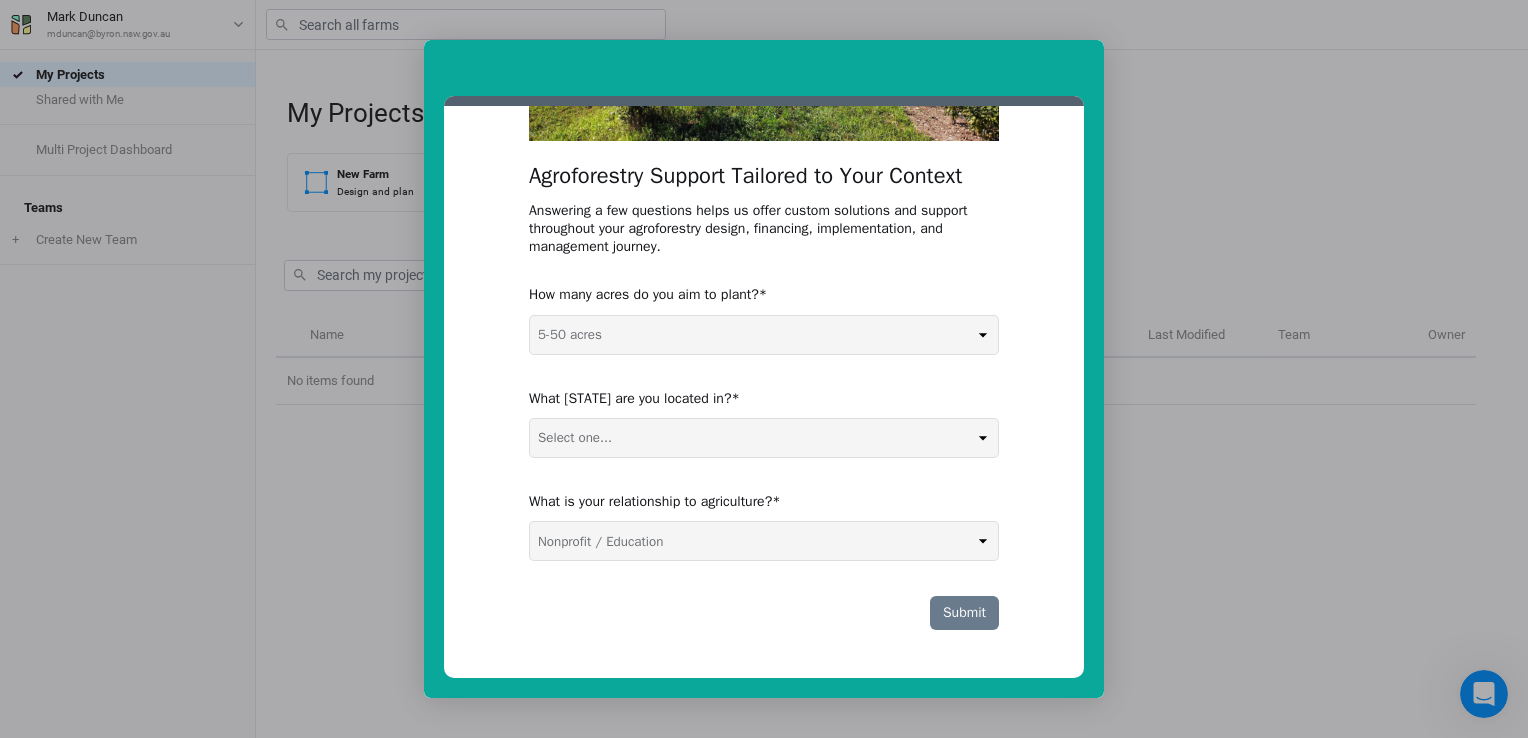 click on "Submit" at bounding box center (964, 613) 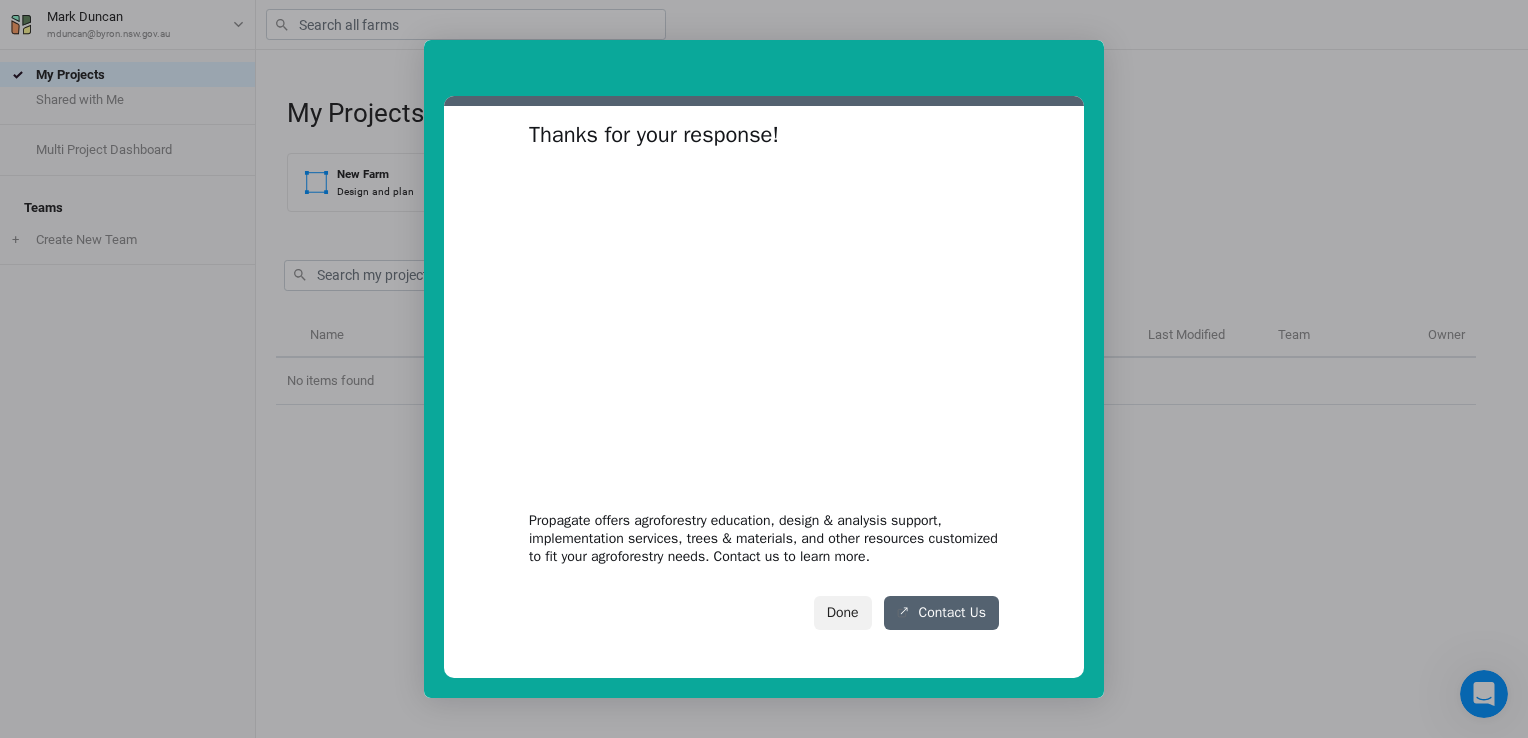 scroll, scrollTop: 33, scrollLeft: 0, axis: vertical 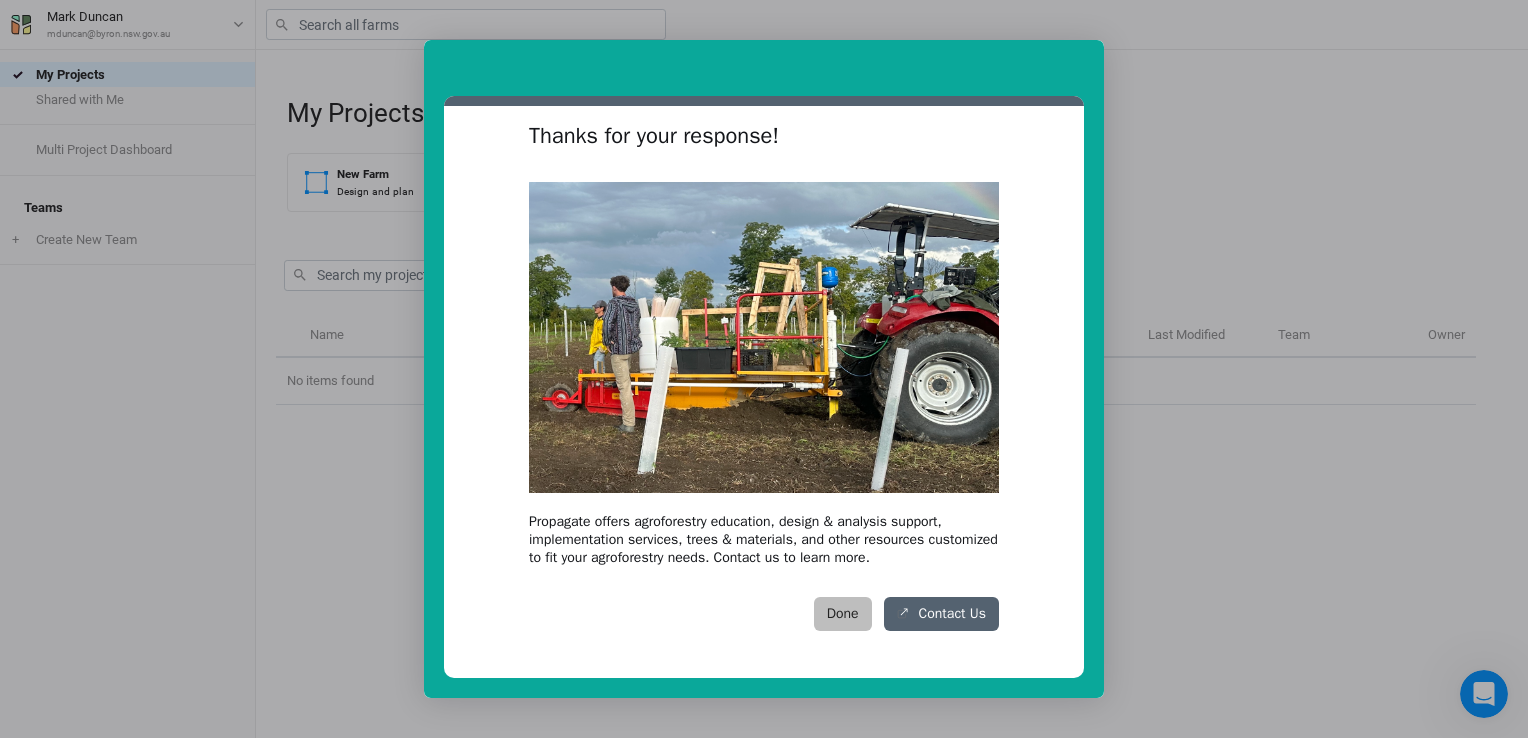 click on "Done" at bounding box center [843, 614] 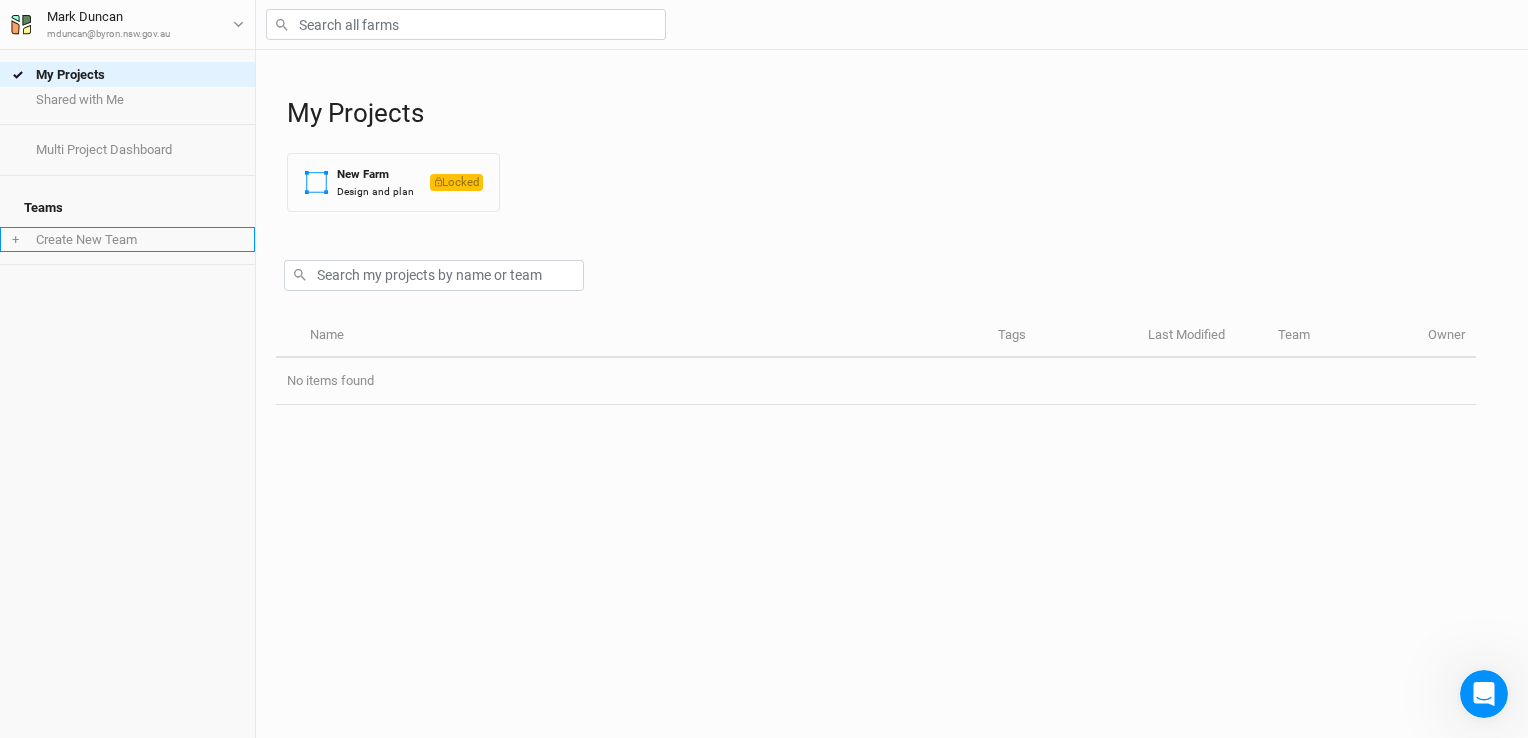 click on "+ Create New Team" at bounding box center [127, 239] 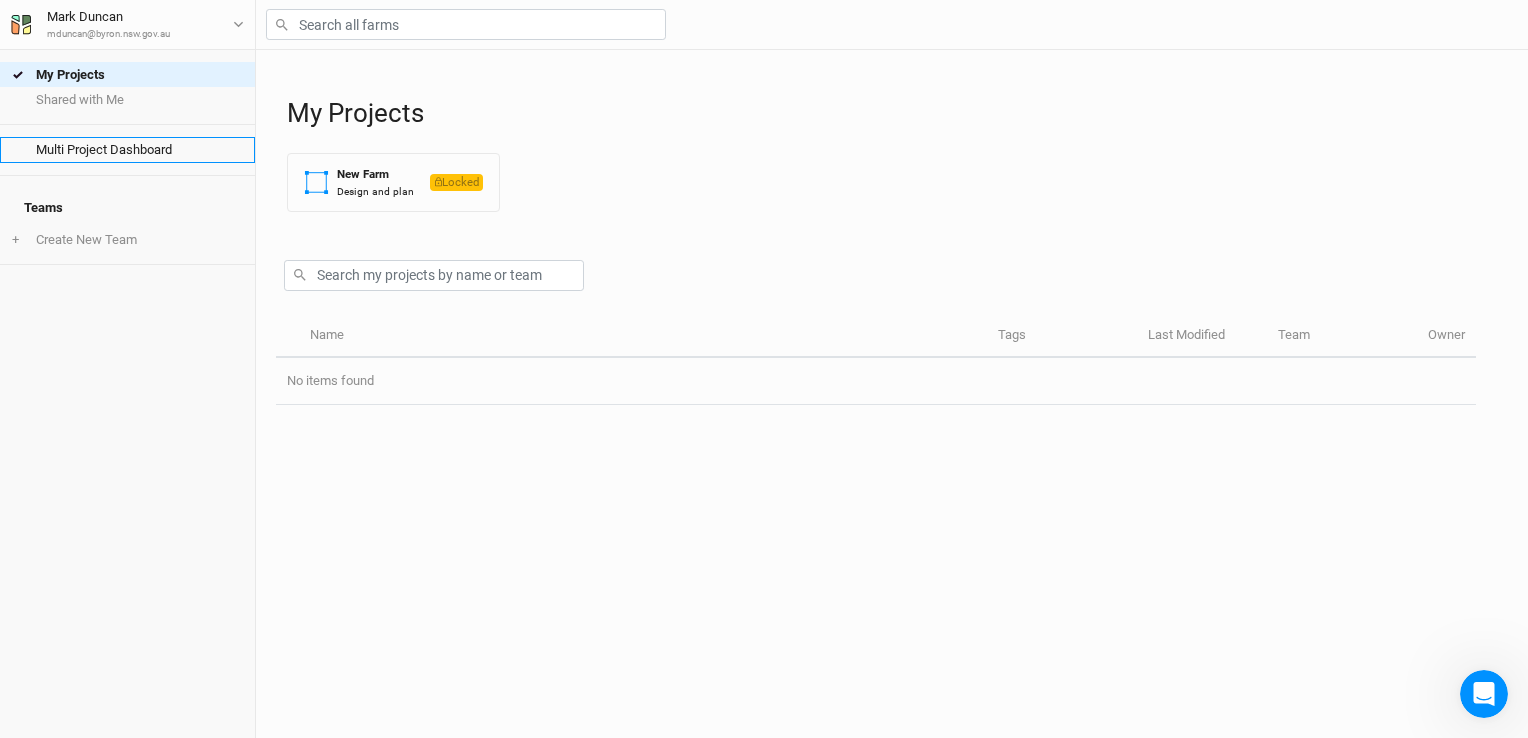 click on "Multi Project Dashboard" at bounding box center (127, 149) 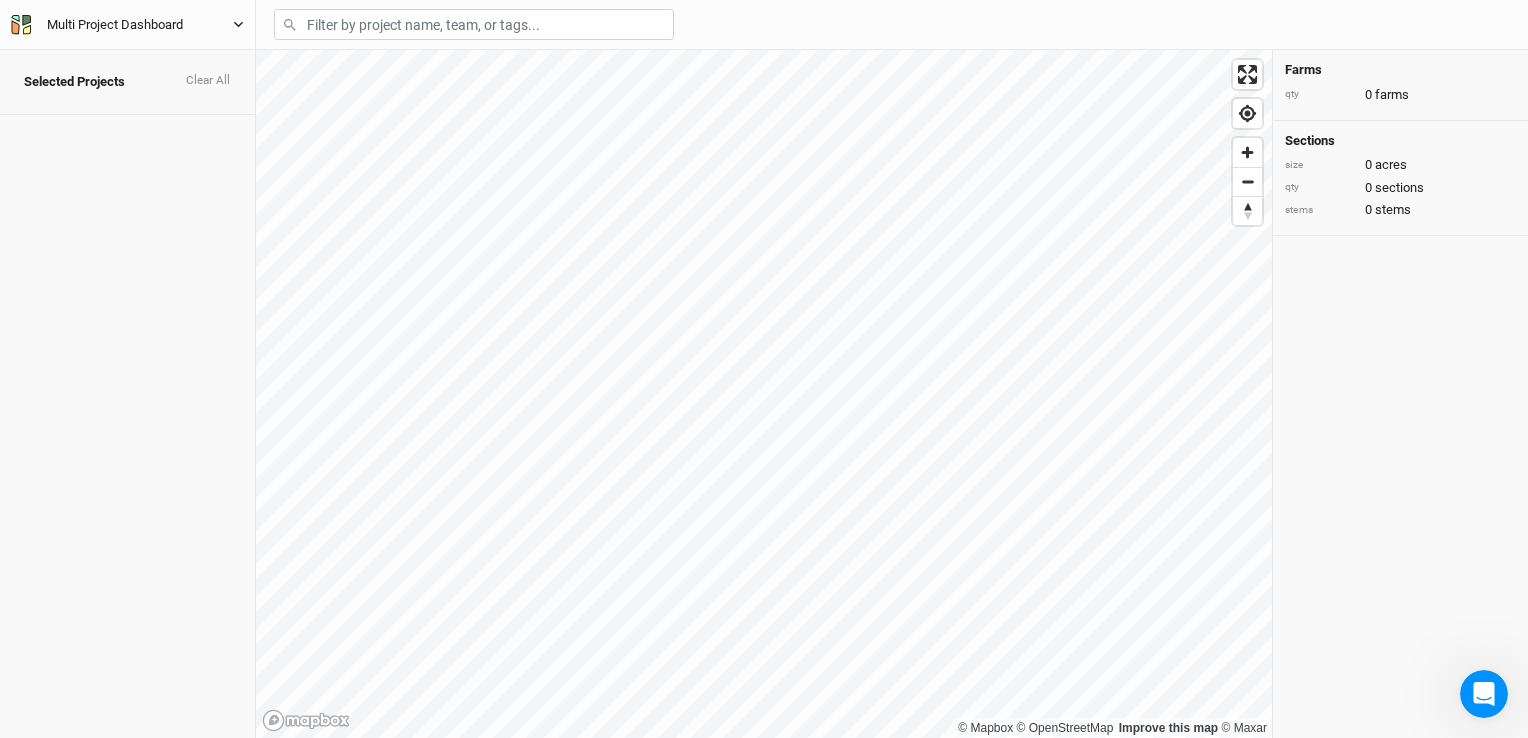 click on "Multi Project Dashboard" at bounding box center (115, 25) 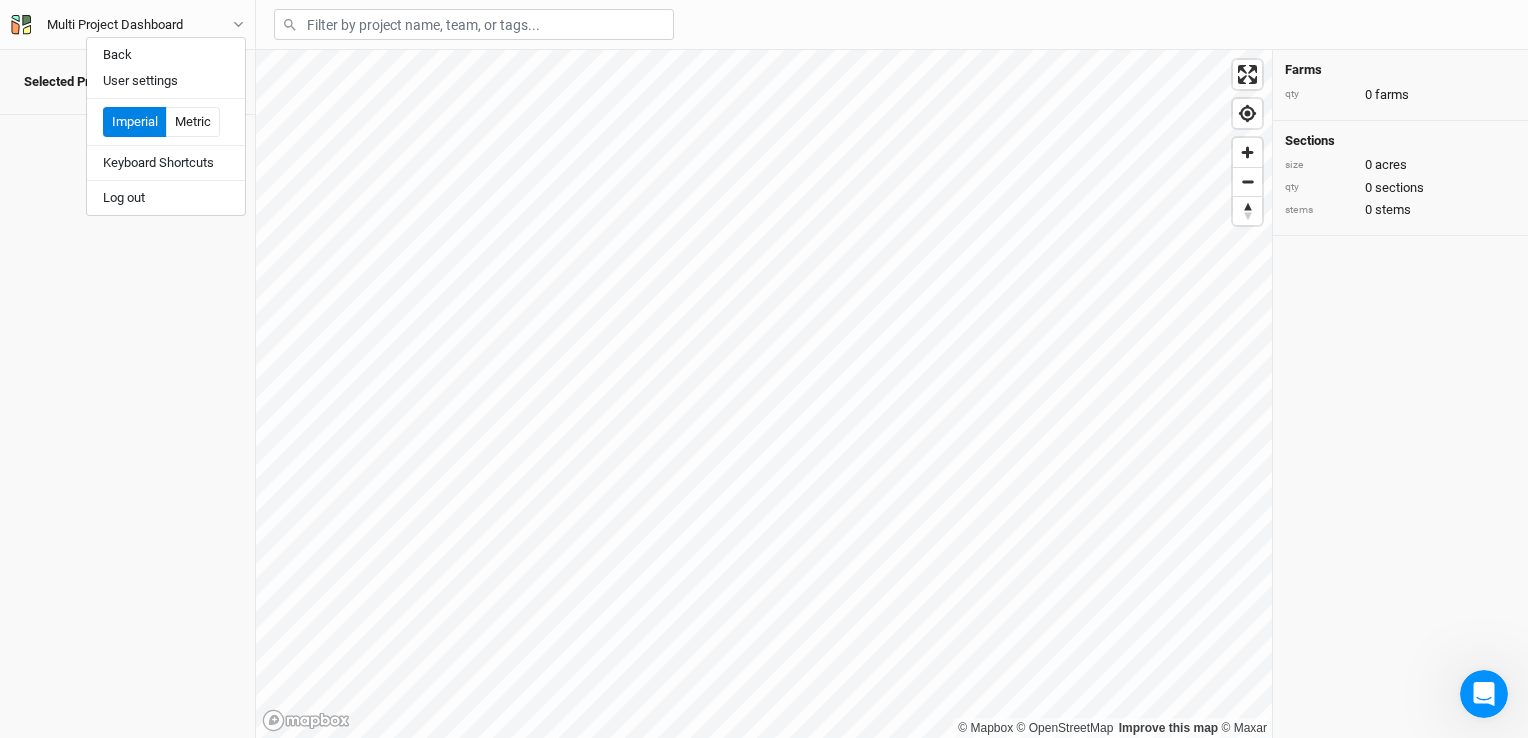 click on "Selected Projects Clear All" at bounding box center [127, 394] 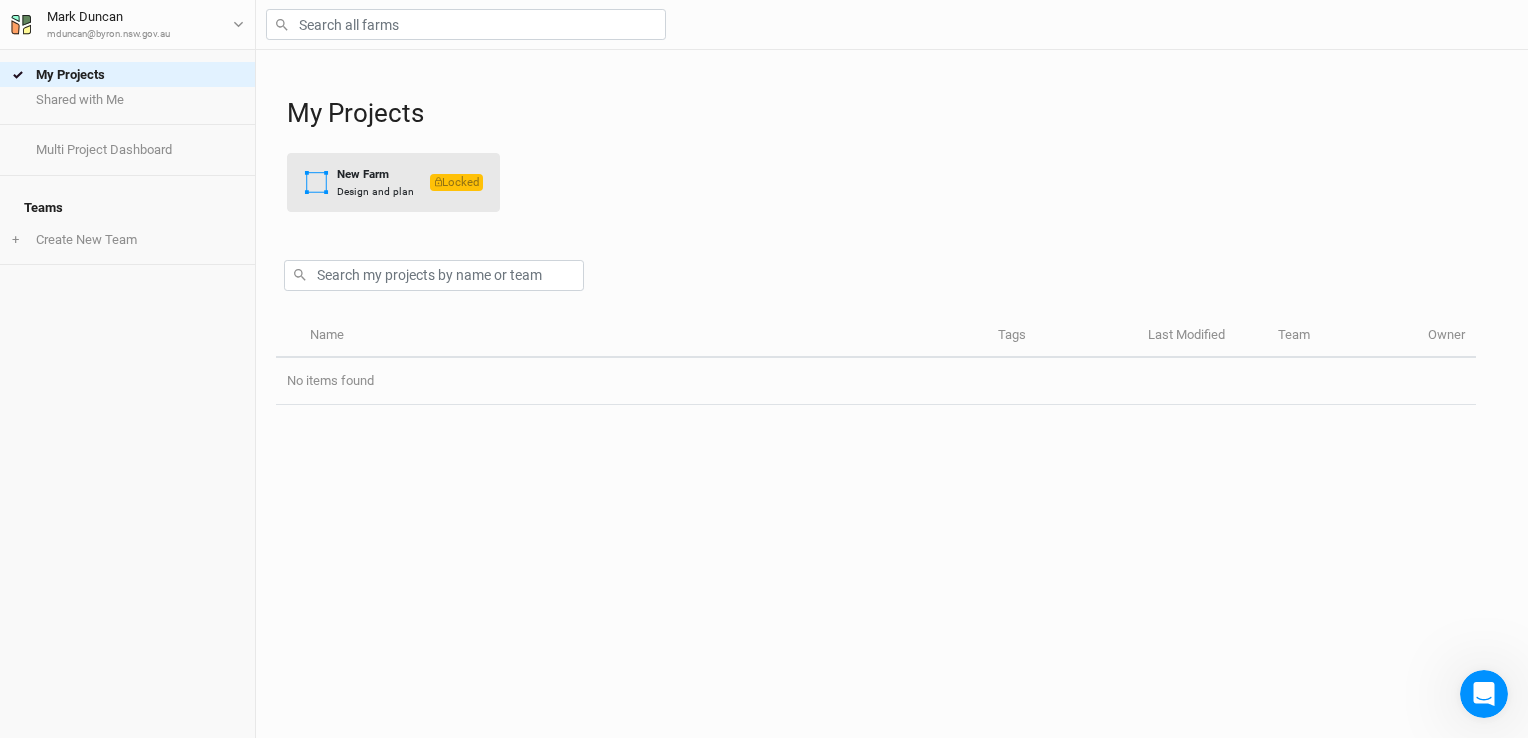 click on "New Farm" at bounding box center (375, 174) 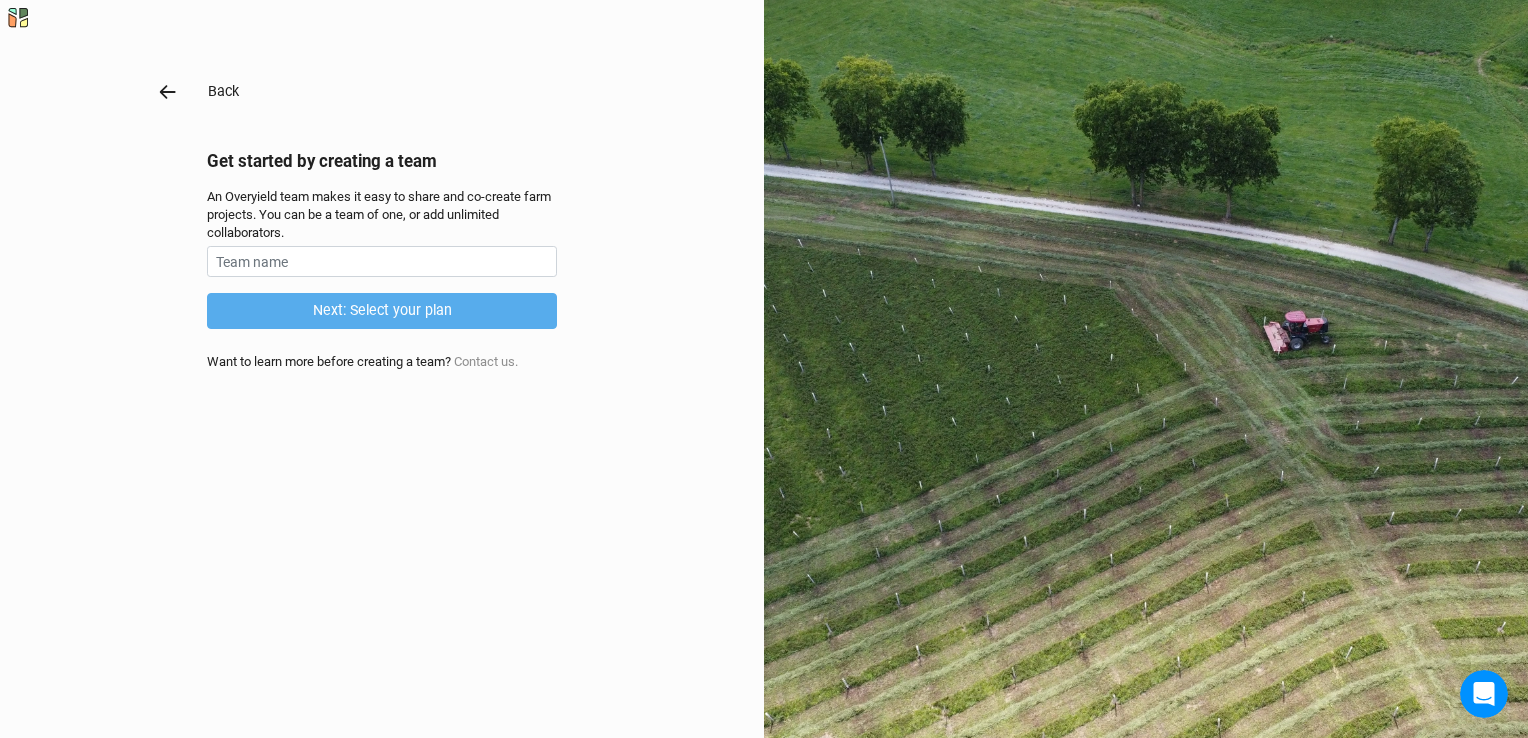 click 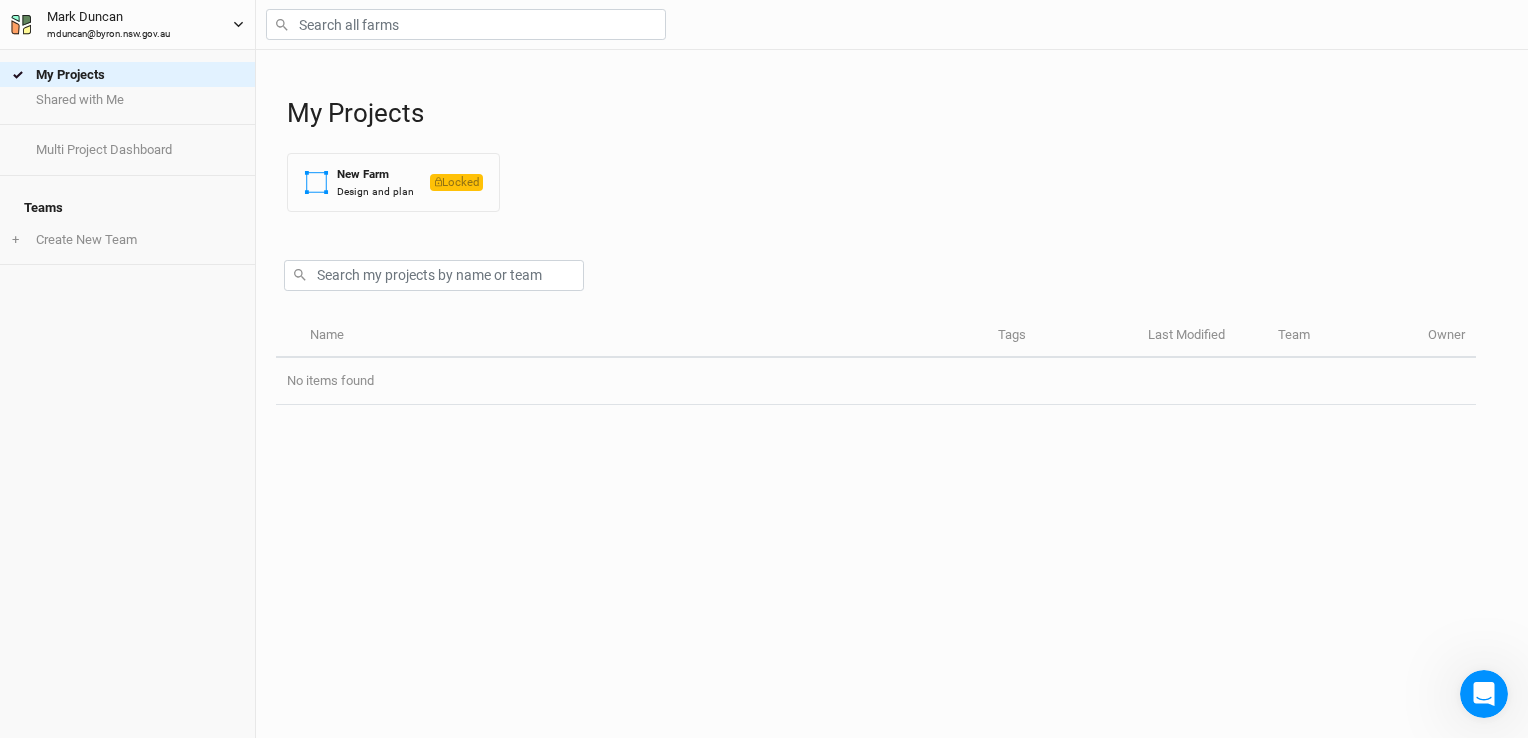 click on "[NAME] [NAME] [EMAIL]" at bounding box center [108, 24] 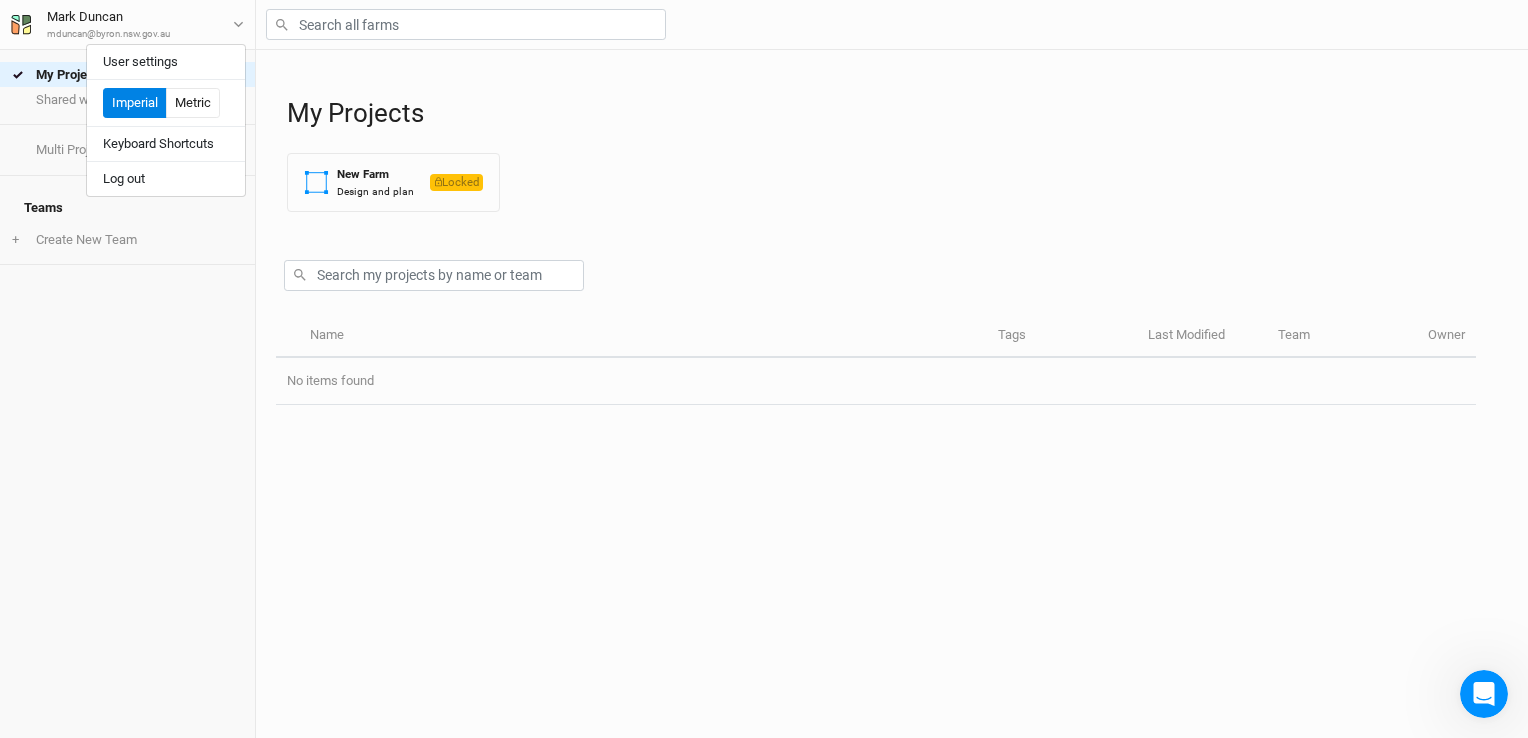 click on "My Projects Shared with Me Multi Project Dashboard Teams + Create New Team" at bounding box center [127, 394] 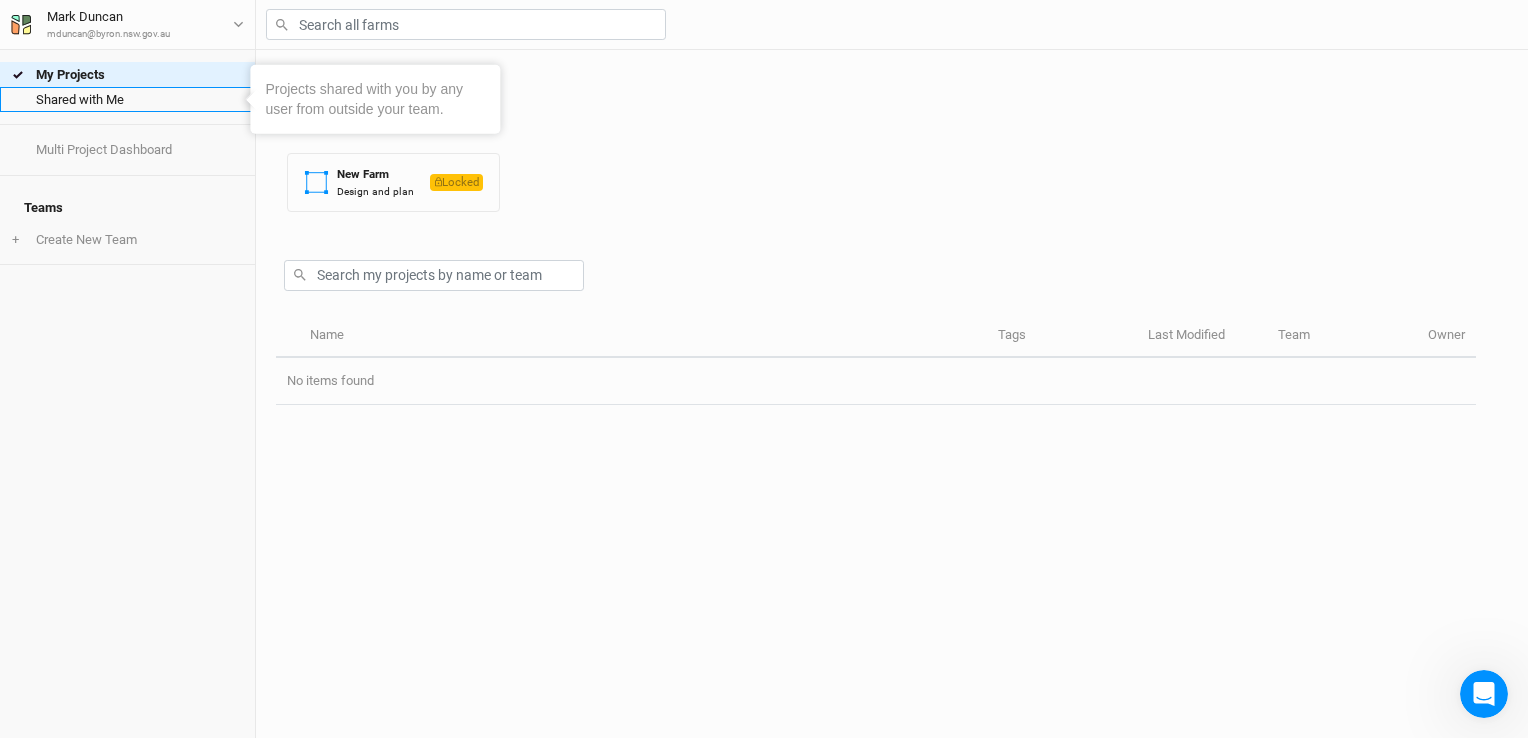 click on "Shared with Me" at bounding box center (127, 99) 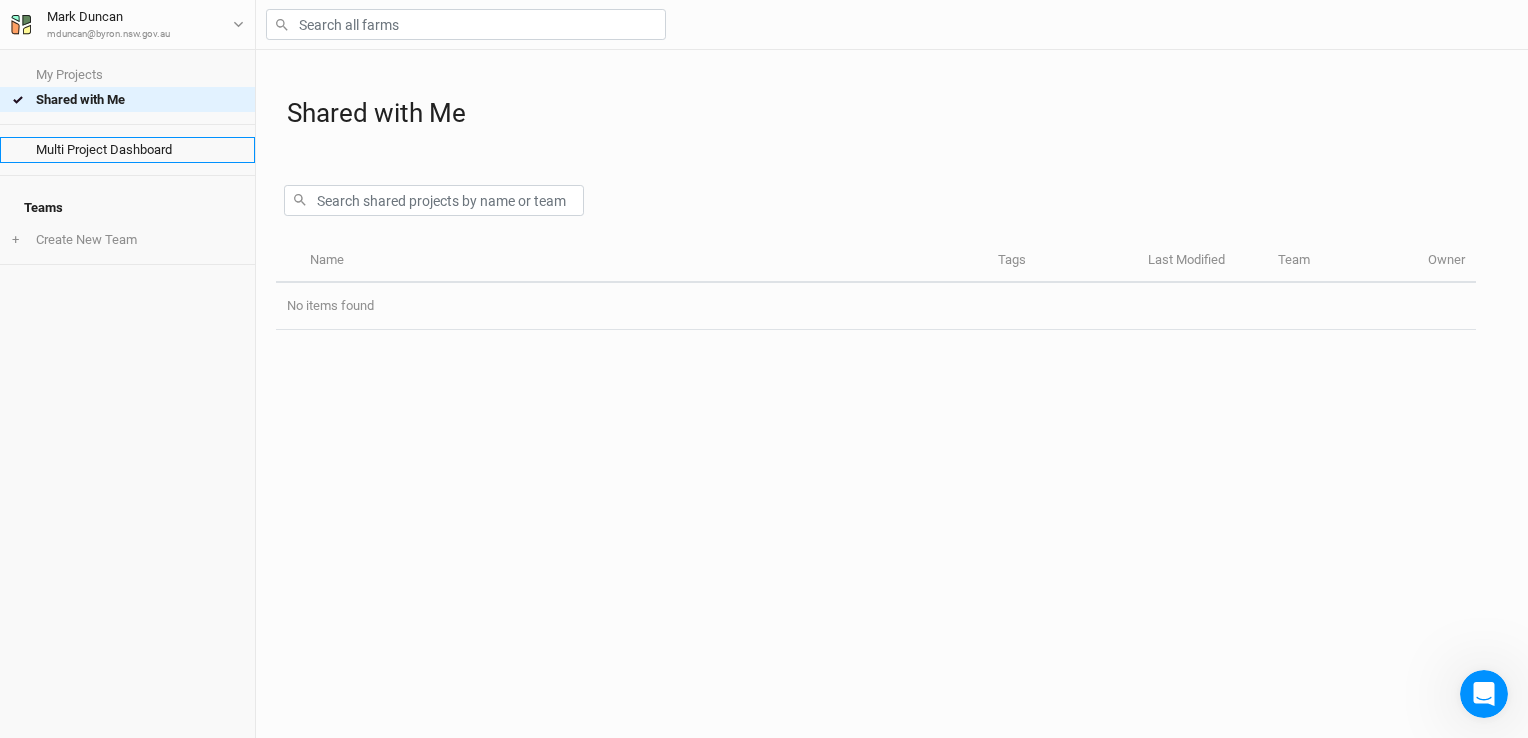 click on "Multi Project Dashboard" at bounding box center (127, 149) 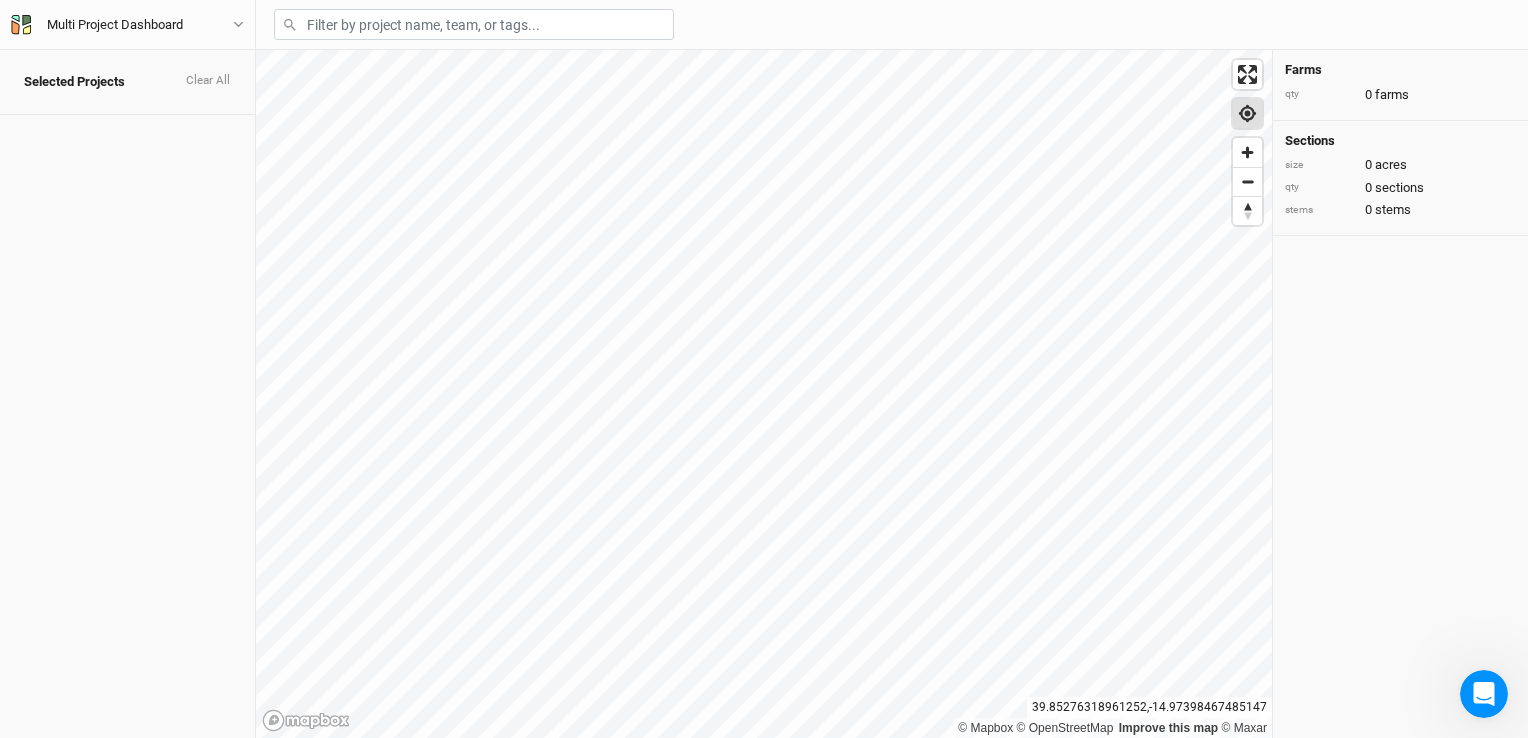 click at bounding box center [1247, 113] 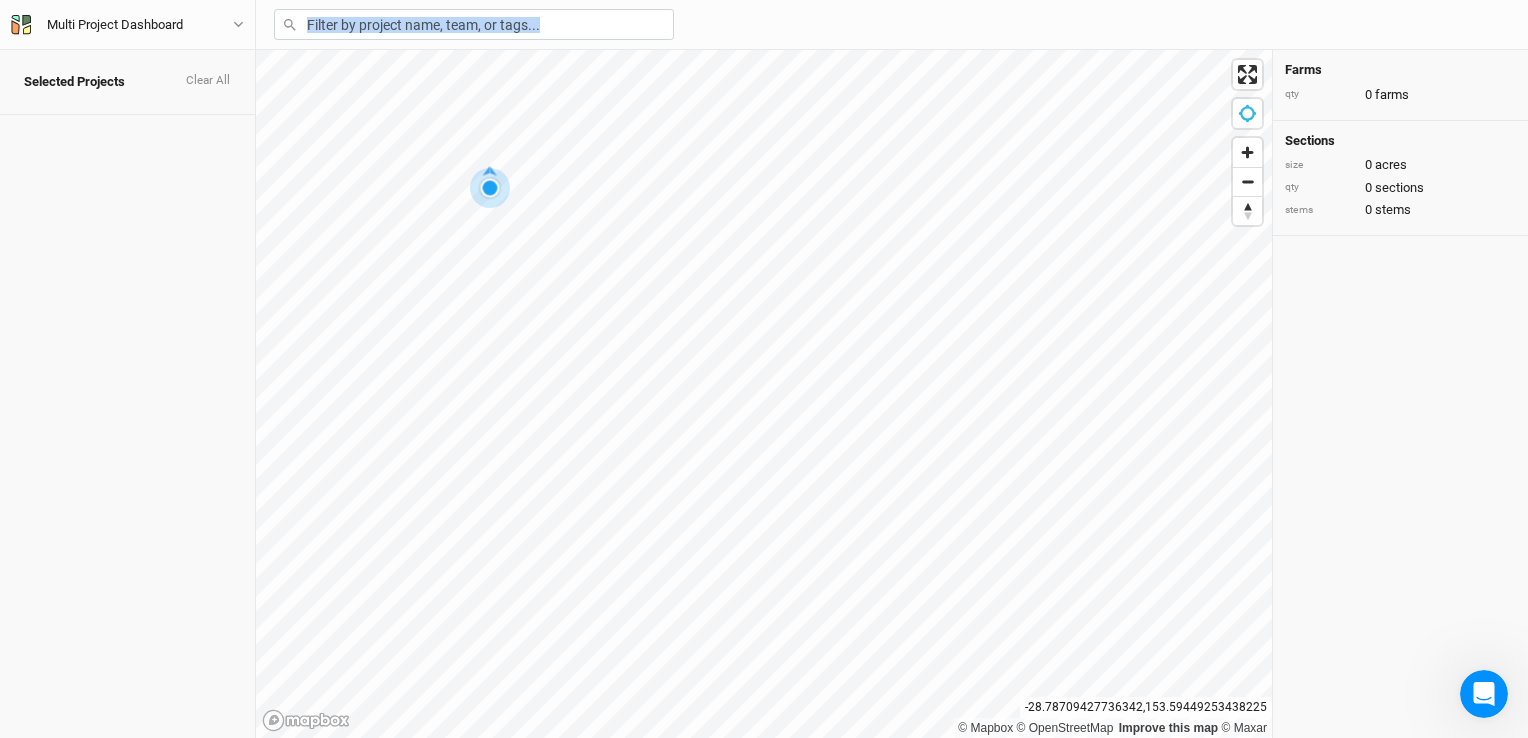 click on "Selected Projects Clear All Multi Project Dashboard Back User settings Imperial Metric Keyboard Shortcuts Log out © Mapbox © OpenStreetMap Improve this map © Maxar -28.78709427736342 , 153.59449253438225 Farms qty 0 farms Sections size 0 acres qty 0 sections stems 0 stems" at bounding box center [764, 369] 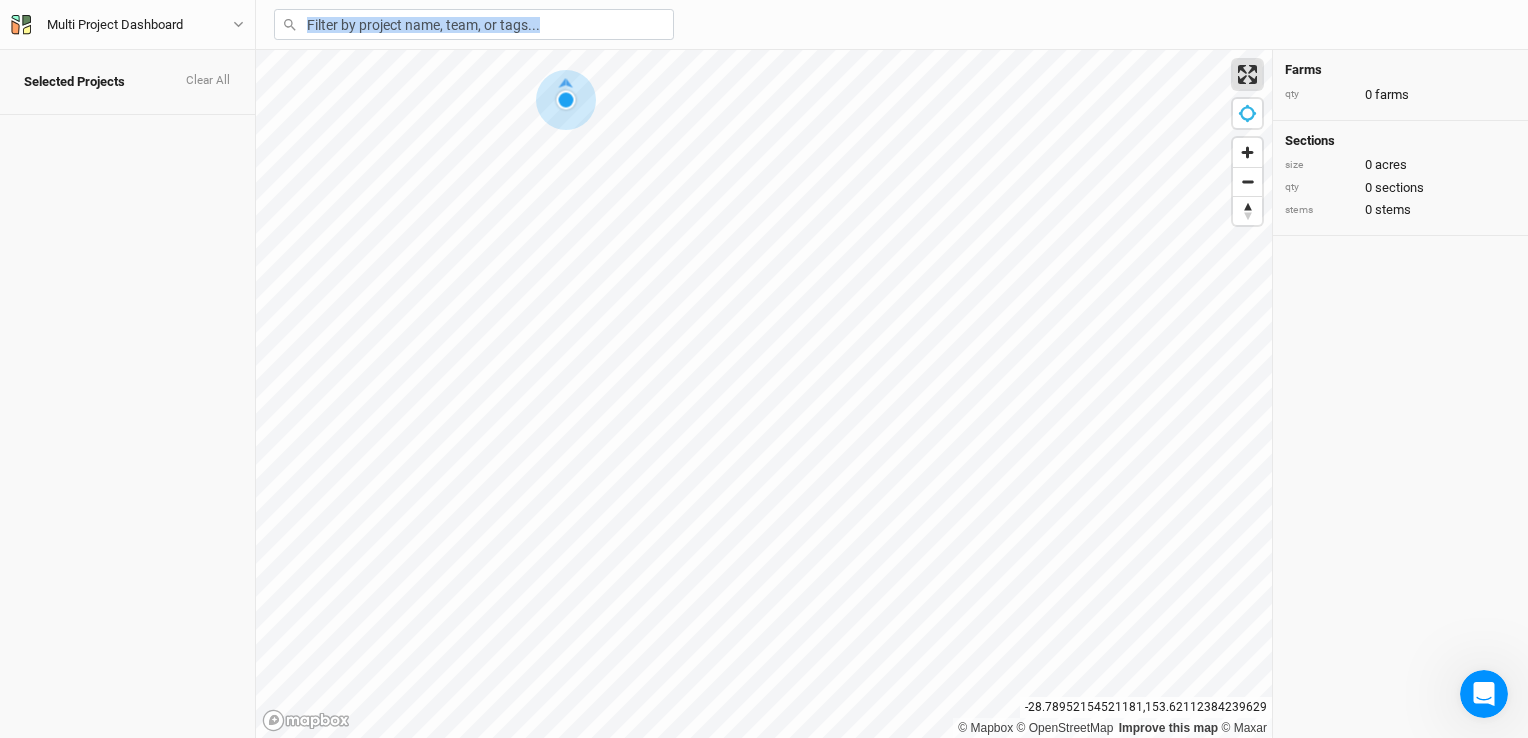 click at bounding box center (1247, 74) 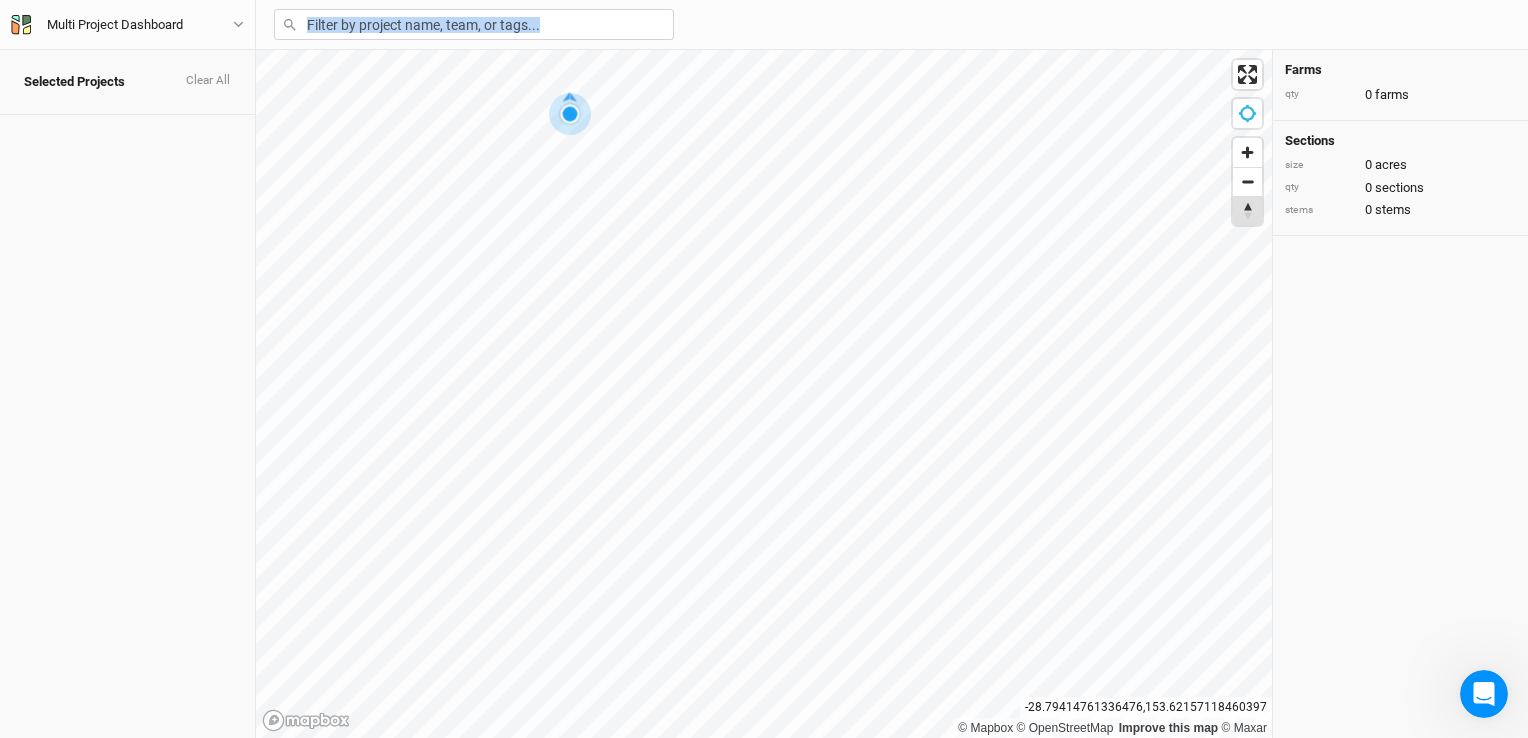 click at bounding box center (1247, 211) 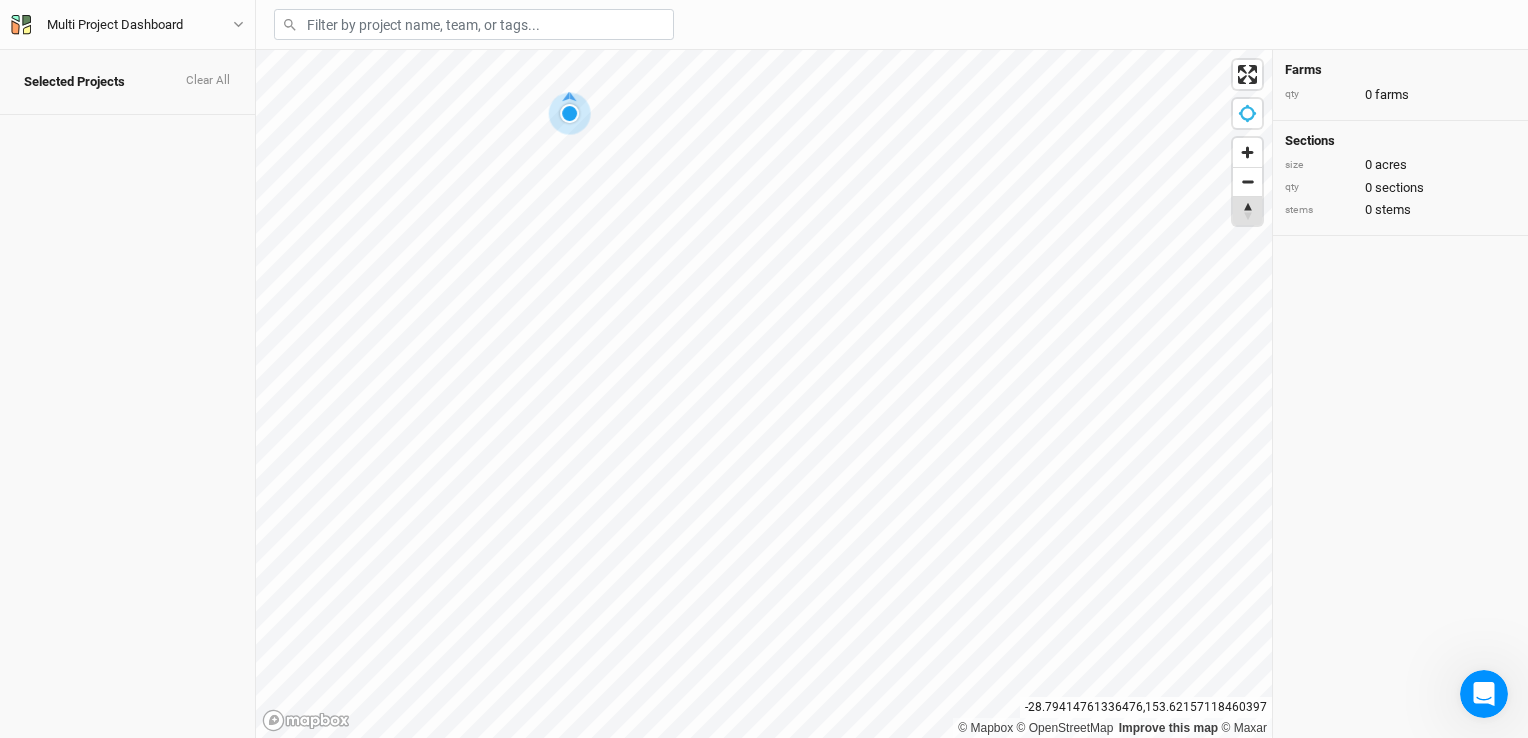 click at bounding box center (1247, 211) 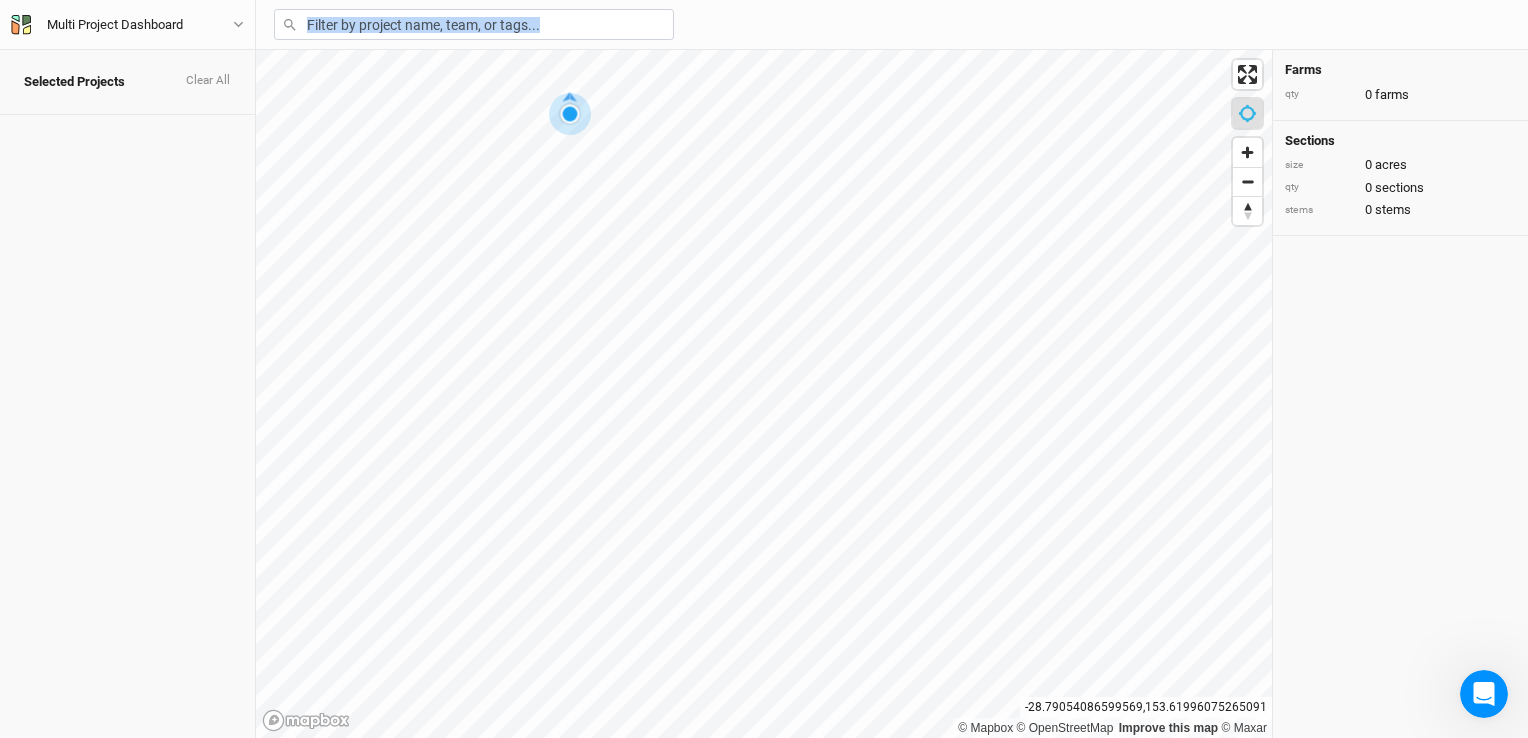 click at bounding box center (1247, 113) 